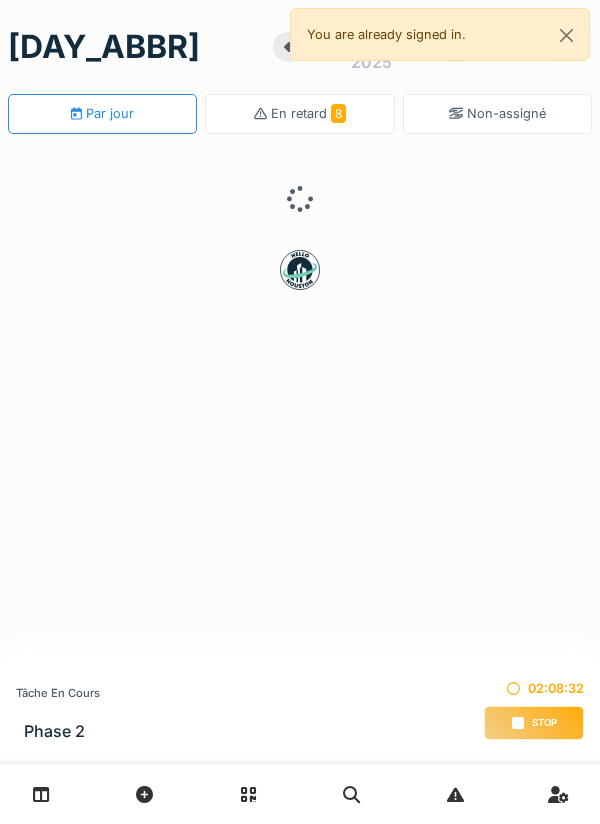 scroll, scrollTop: 0, scrollLeft: 0, axis: both 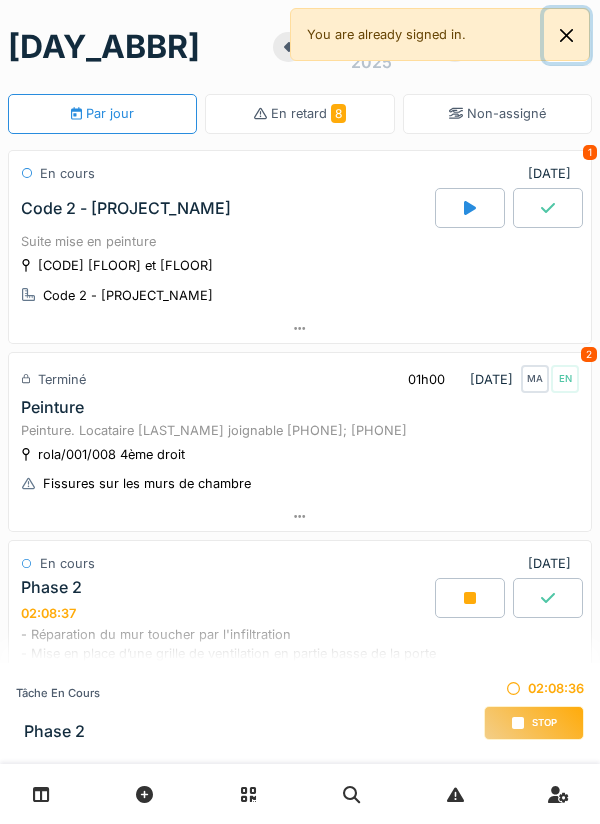 click at bounding box center (566, 35) 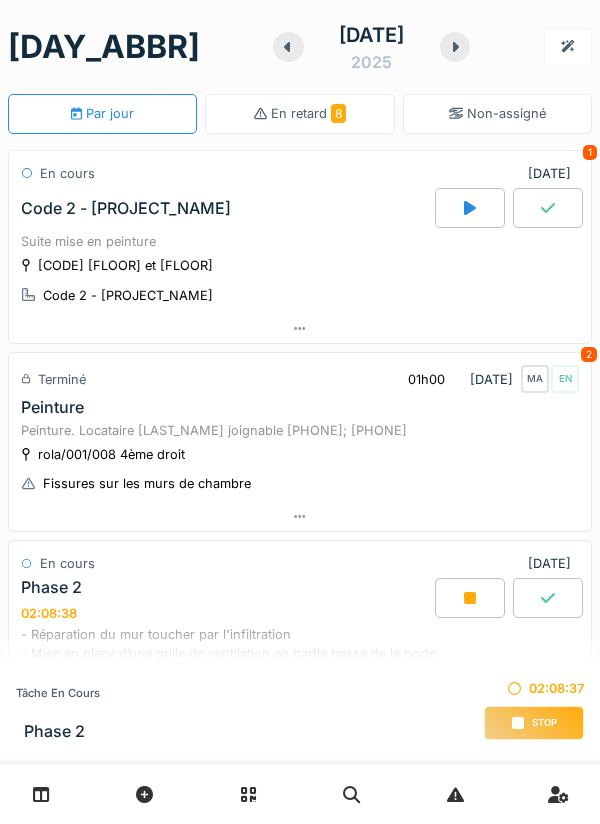 click 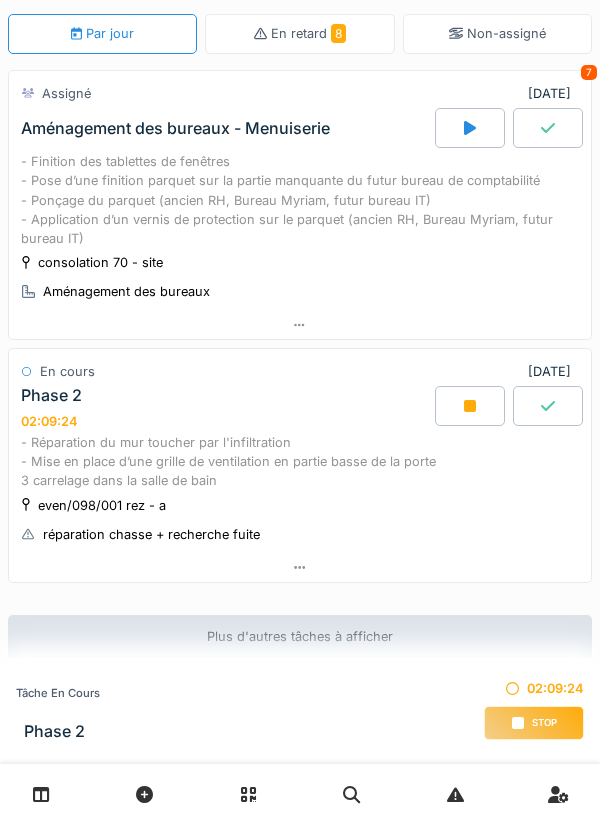 scroll, scrollTop: 86, scrollLeft: 0, axis: vertical 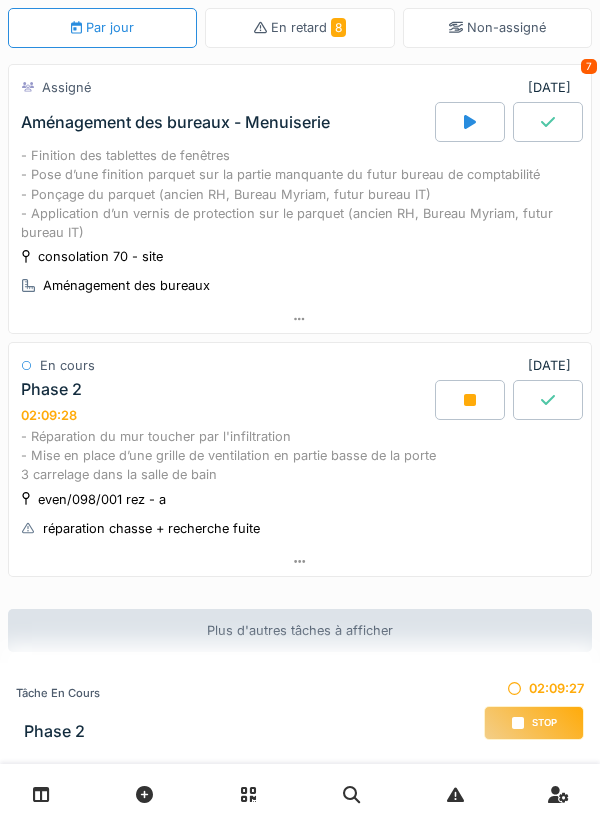 click on "Aménagement des bureaux - Menuiserie" at bounding box center [226, 122] 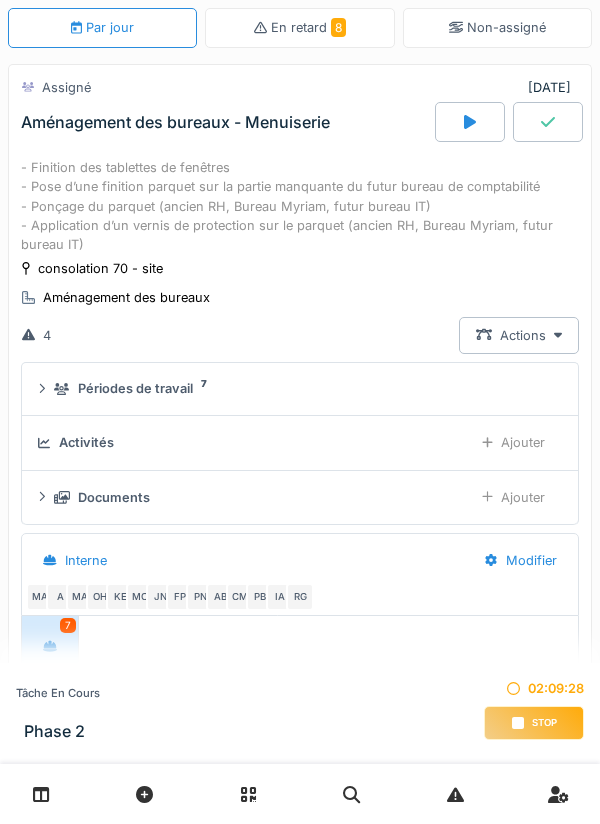 scroll, scrollTop: 70, scrollLeft: 0, axis: vertical 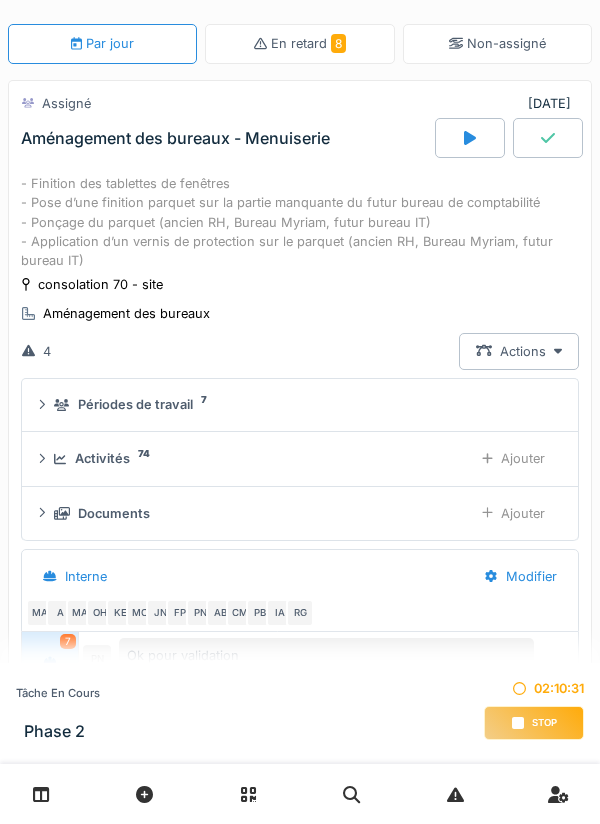 click on "Périodes de travail" at bounding box center [135, 404] 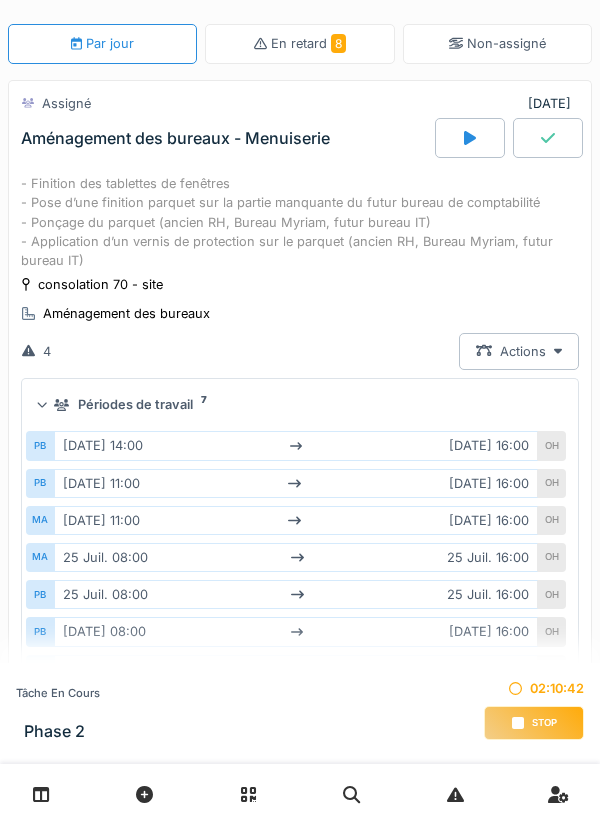 click on "MA" at bounding box center [40, 520] 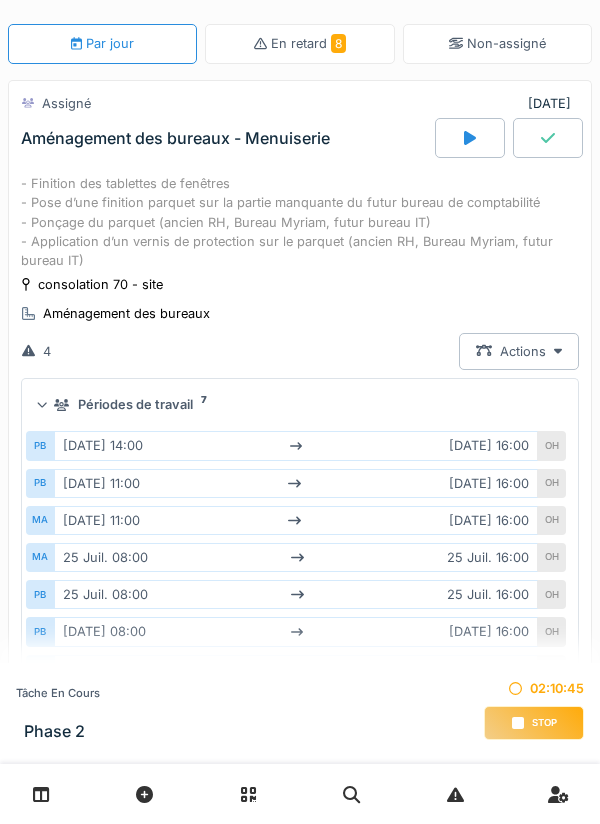 click on "MA" at bounding box center (40, 557) 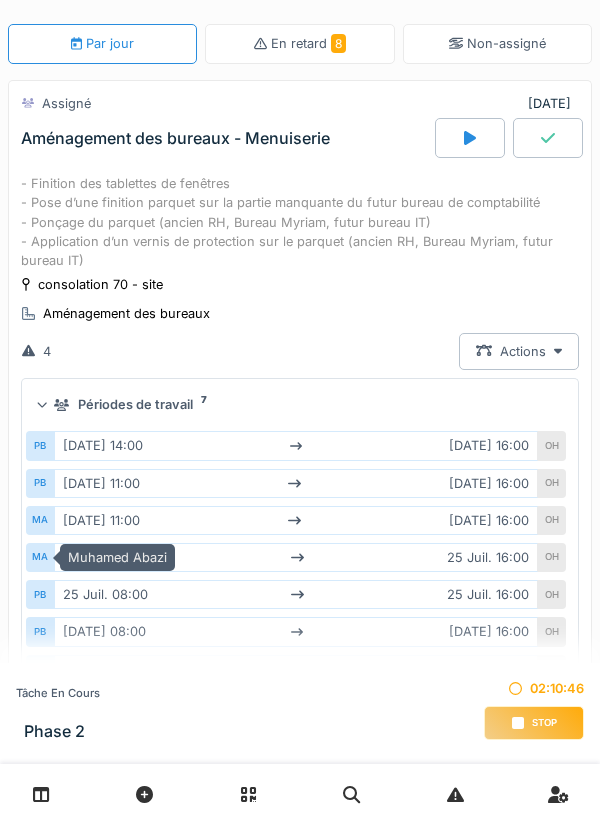 click on "PB" at bounding box center [40, 594] 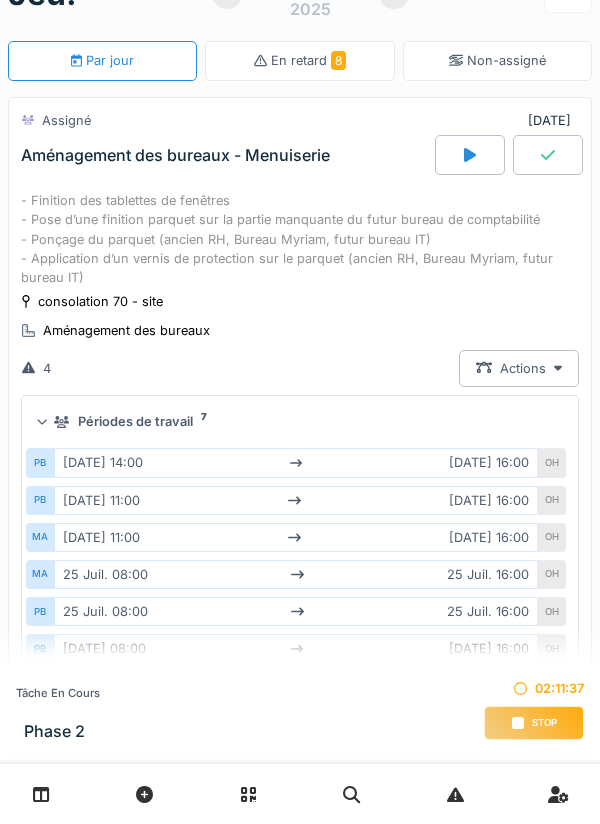 scroll, scrollTop: 55, scrollLeft: 0, axis: vertical 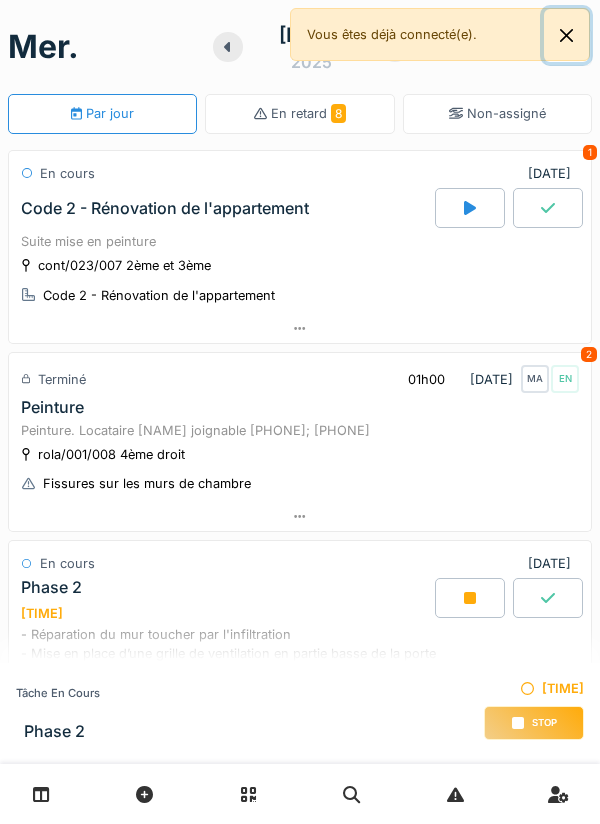 click at bounding box center (566, 35) 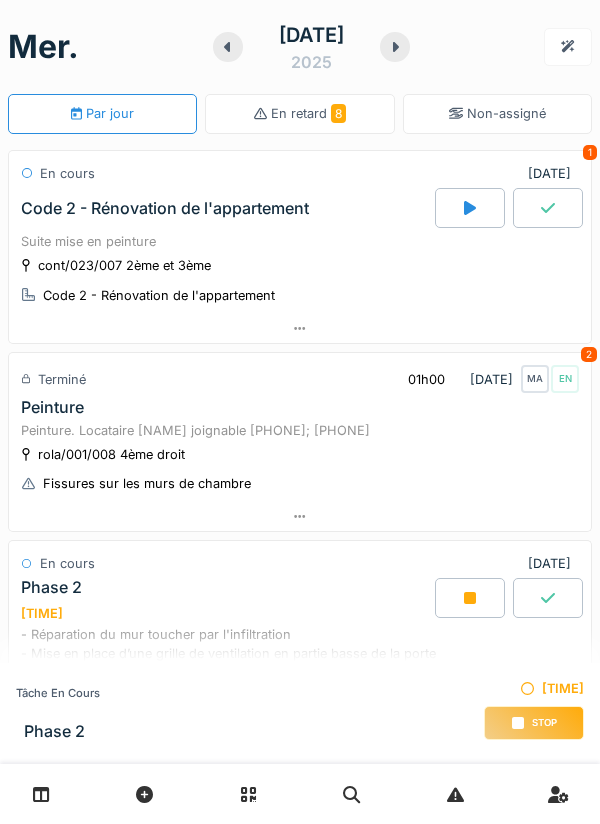 click 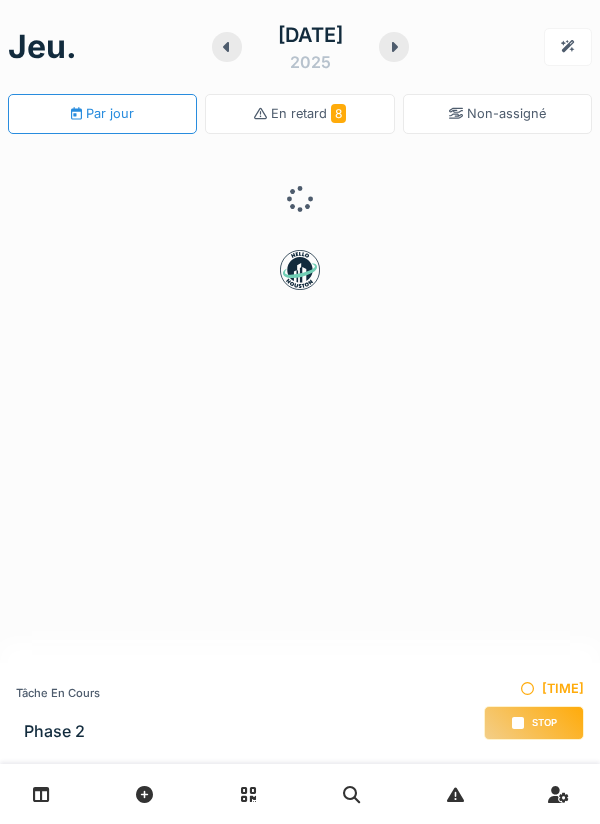 click 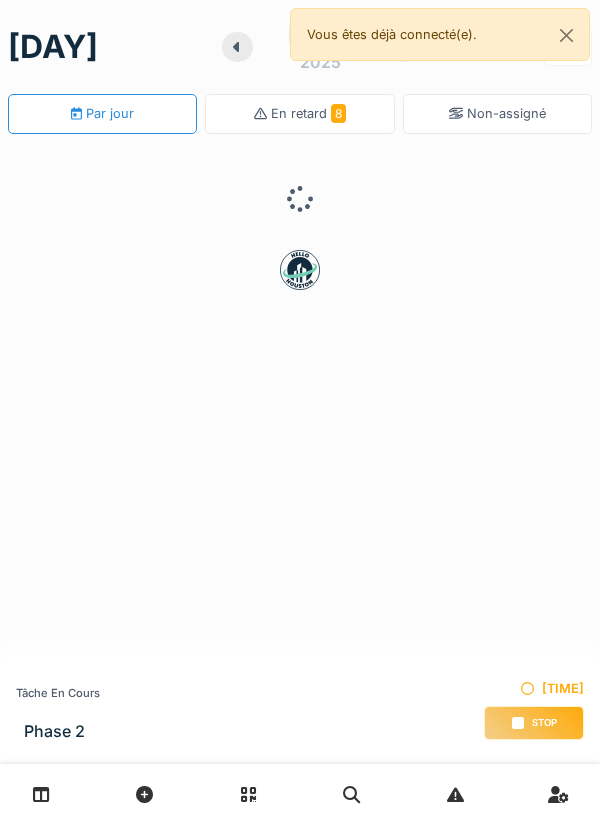 scroll, scrollTop: 0, scrollLeft: 0, axis: both 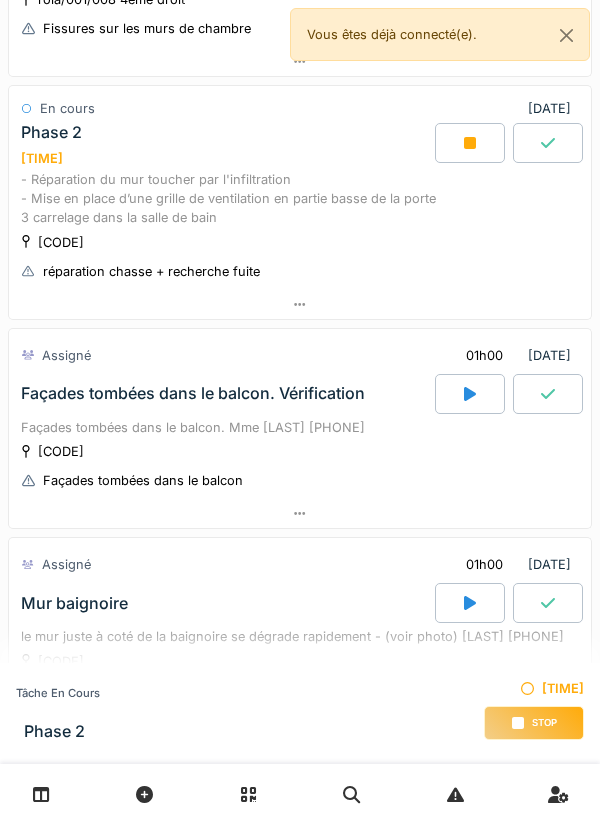 click on "- Réparation du mur toucher par l'infiltration
- Mise en place d’une grille de ventilation en partie basse de la porte
3 carrelage dans la salle de bain" at bounding box center (300, 199) 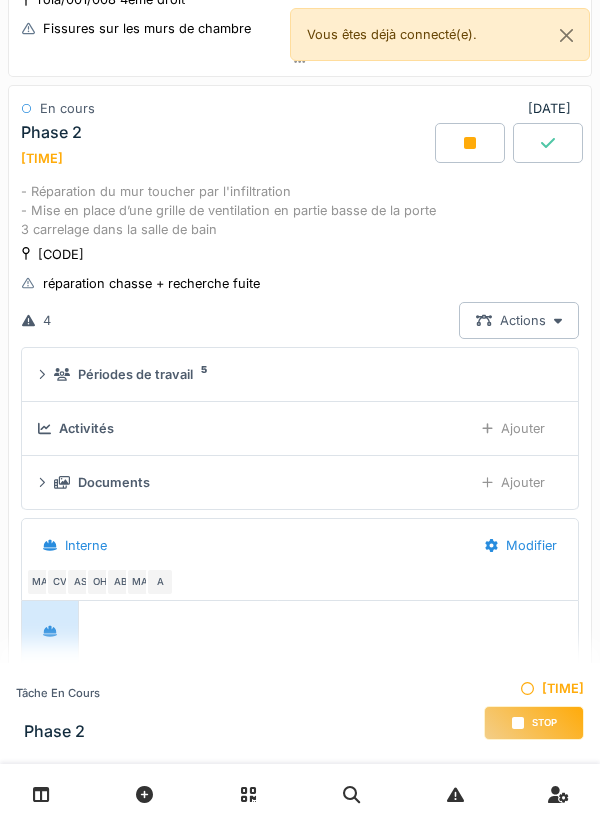 scroll, scrollTop: 460, scrollLeft: 0, axis: vertical 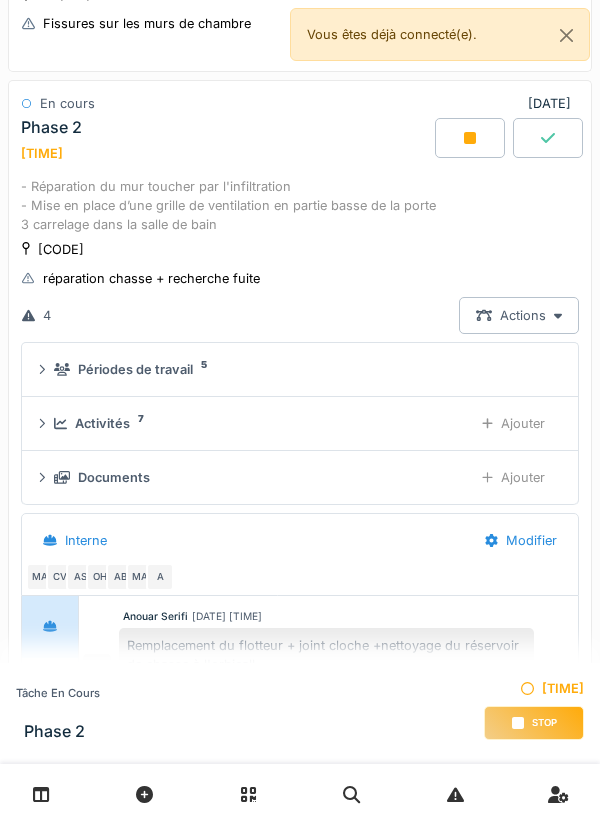 click on "Ajouter" at bounding box center [513, 477] 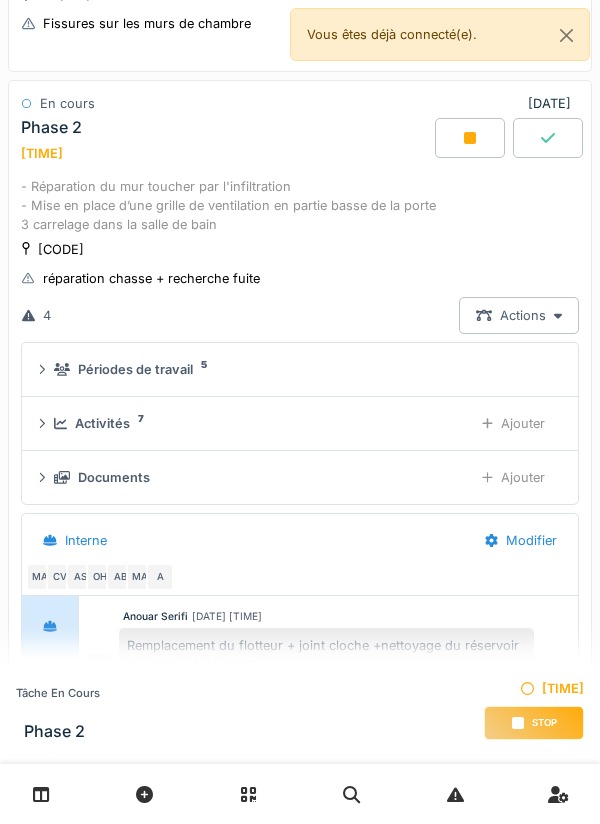 click on "Ajouter" at bounding box center (513, 477) 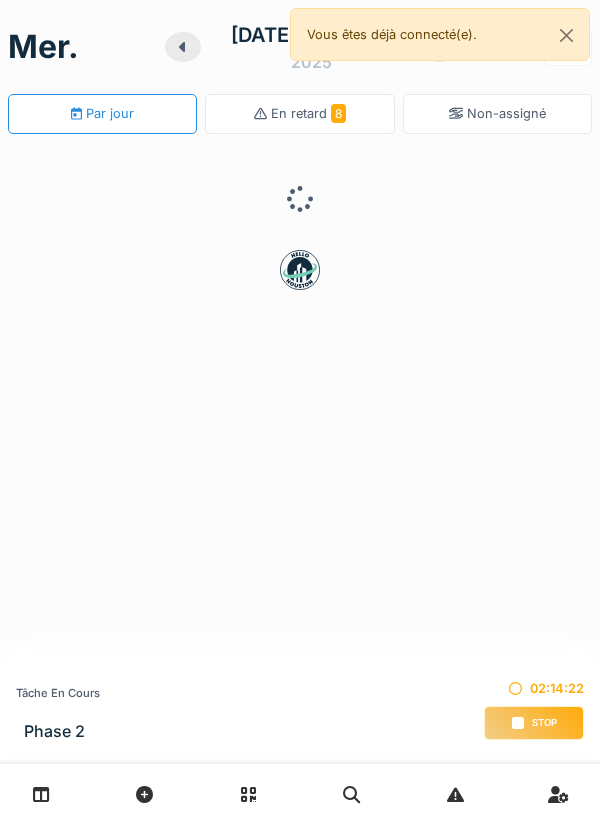 scroll, scrollTop: 0, scrollLeft: 0, axis: both 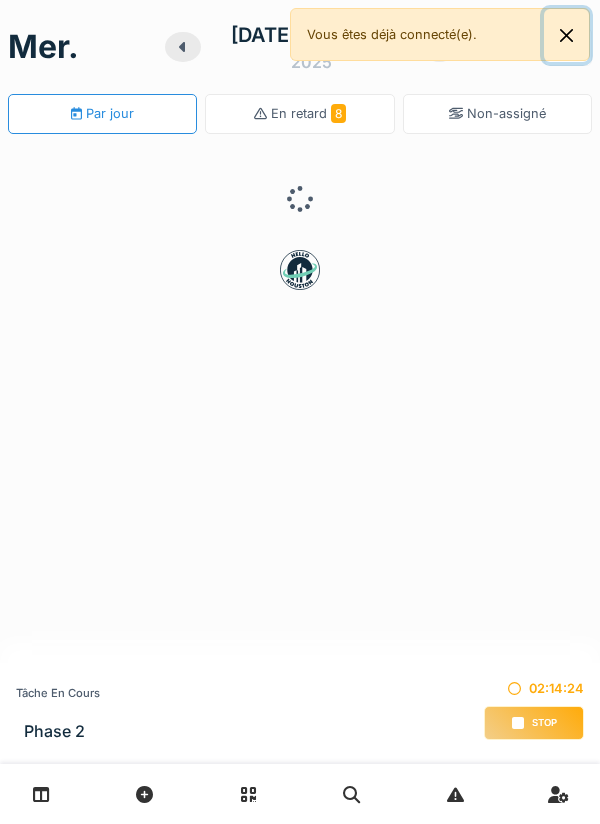 click at bounding box center (566, 35) 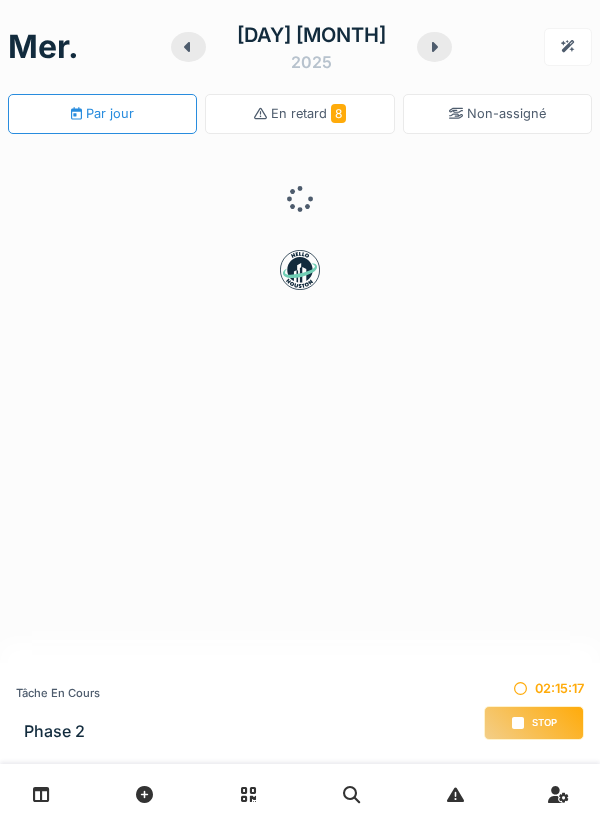 scroll, scrollTop: 0, scrollLeft: 0, axis: both 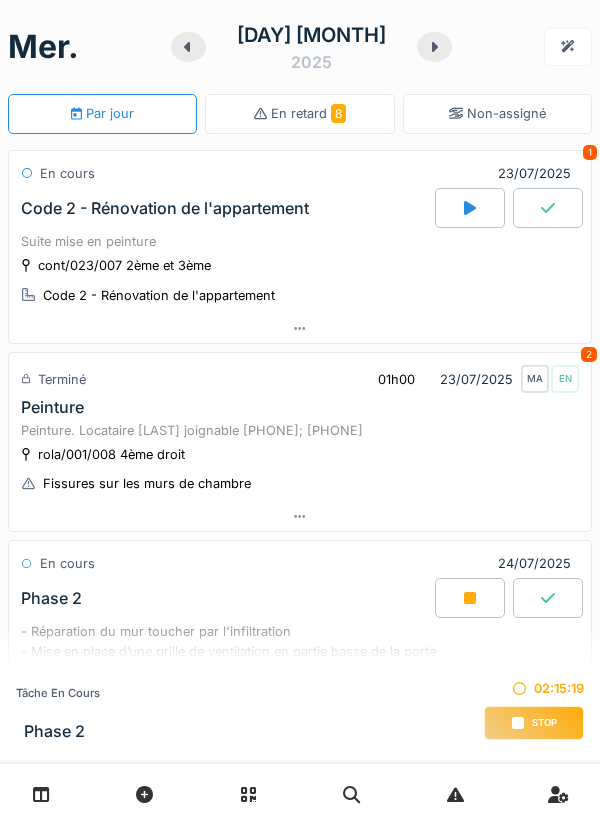 click 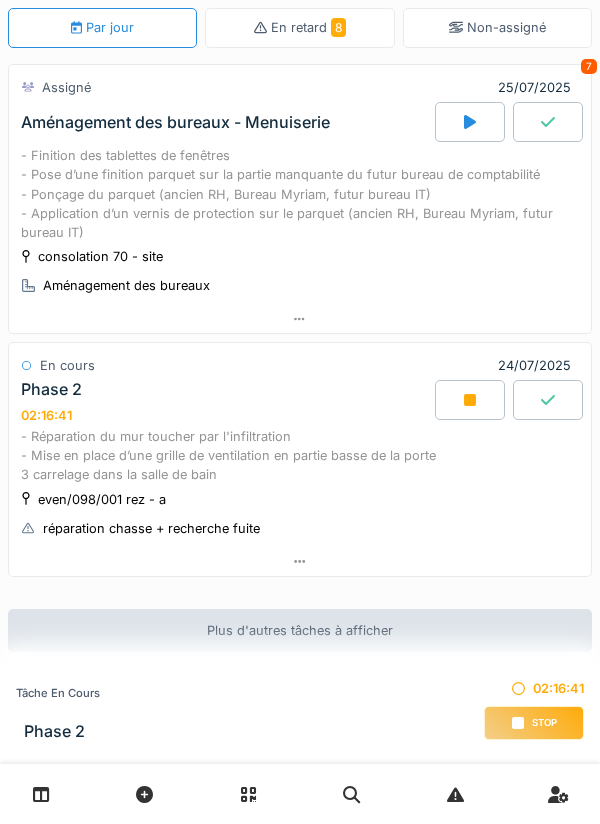 scroll, scrollTop: 0, scrollLeft: 0, axis: both 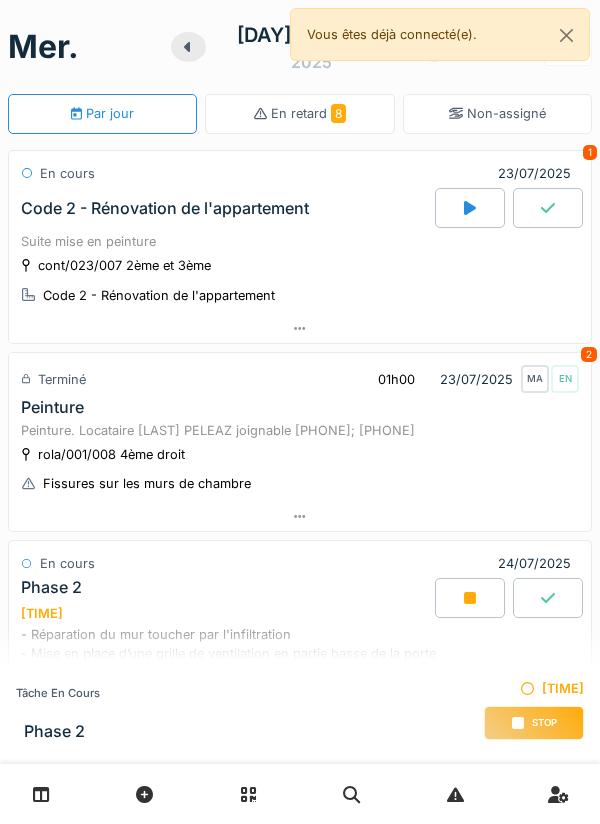 click at bounding box center (470, 598) 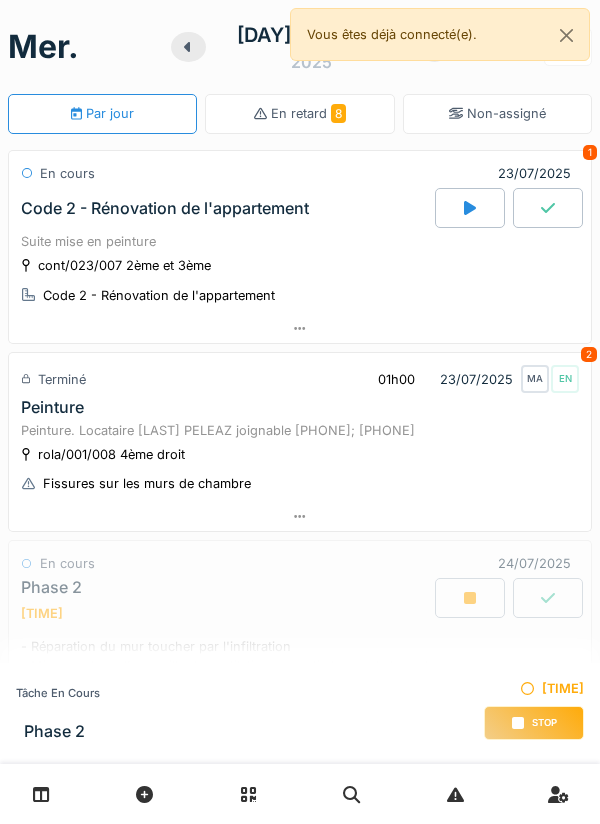 scroll, scrollTop: 353, scrollLeft: 0, axis: vertical 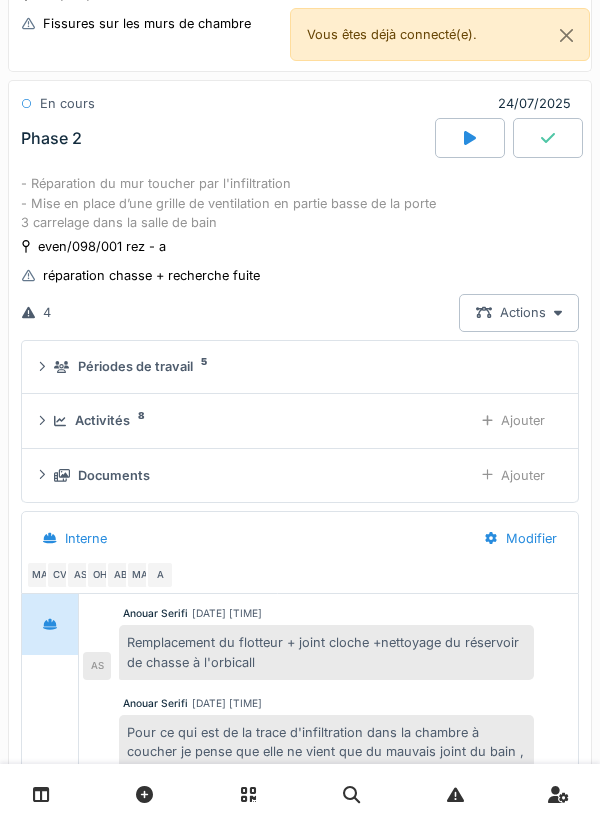 click on "Ajouter" at bounding box center [513, 475] 